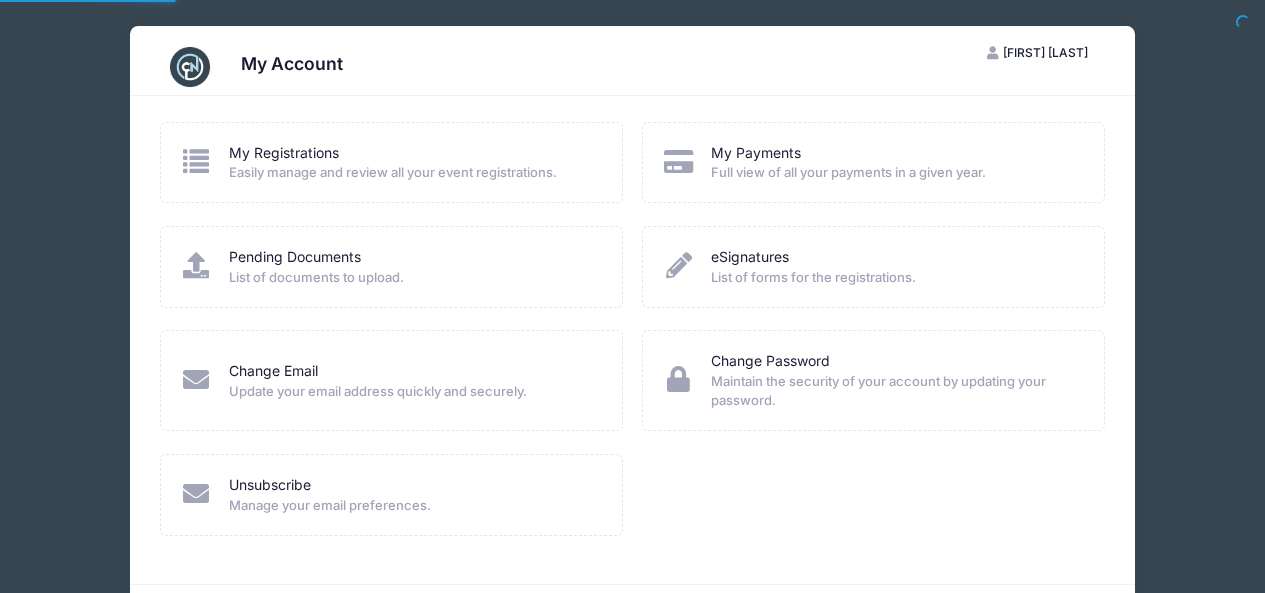 scroll, scrollTop: 0, scrollLeft: 0, axis: both 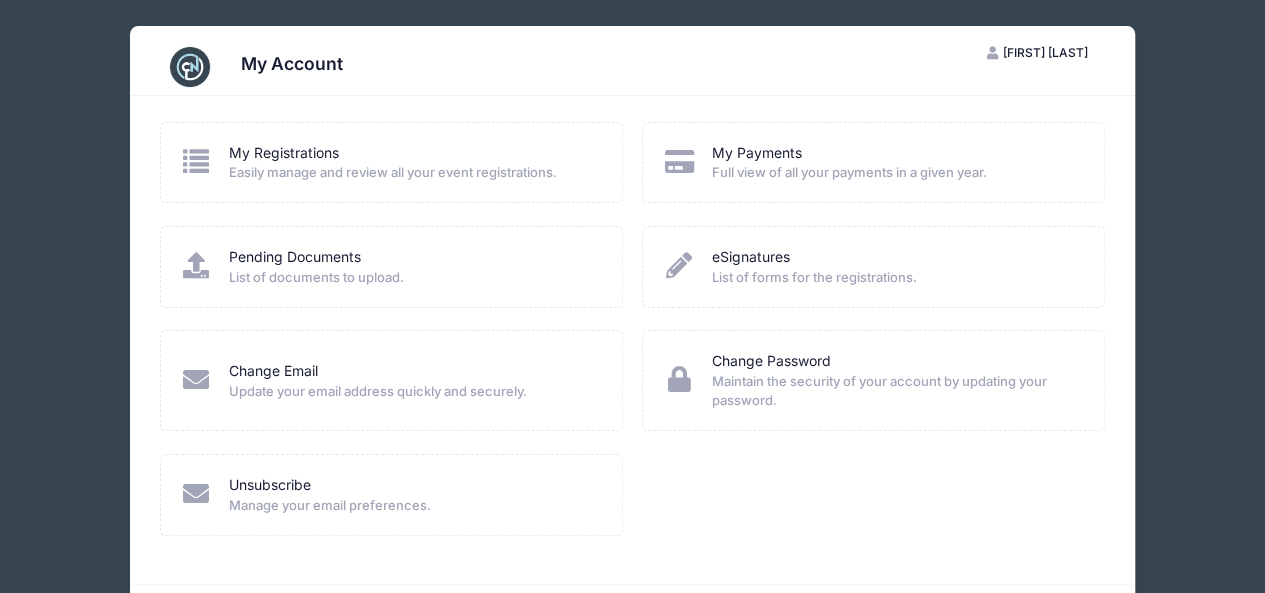 click at bounding box center (196, 161) 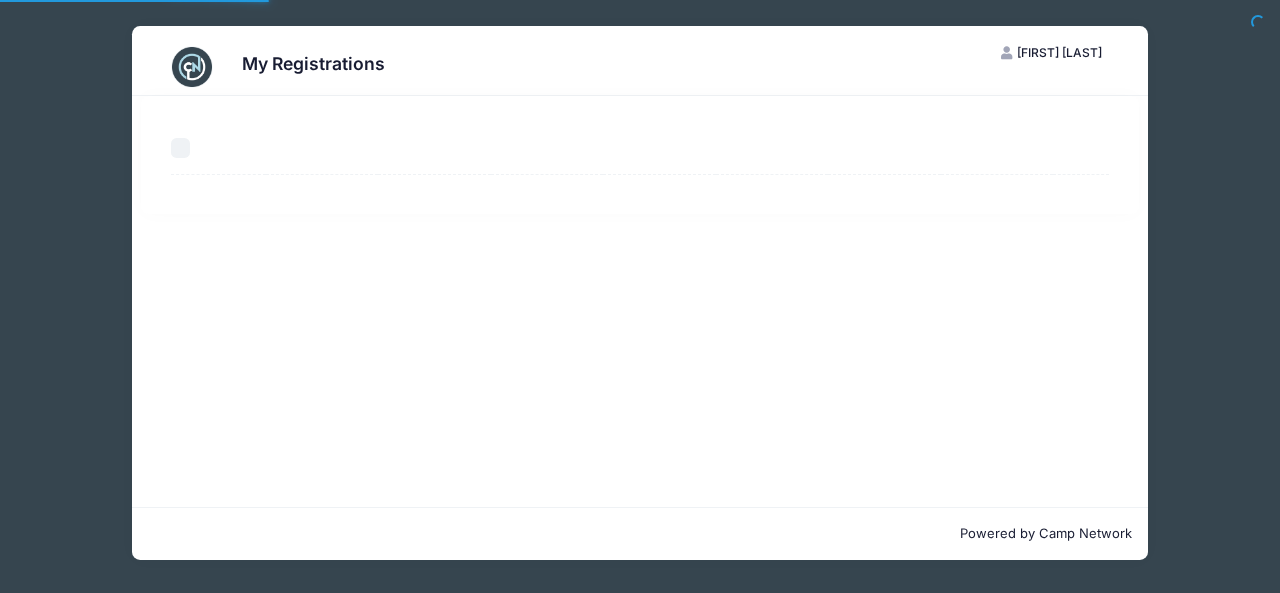 scroll, scrollTop: 0, scrollLeft: 0, axis: both 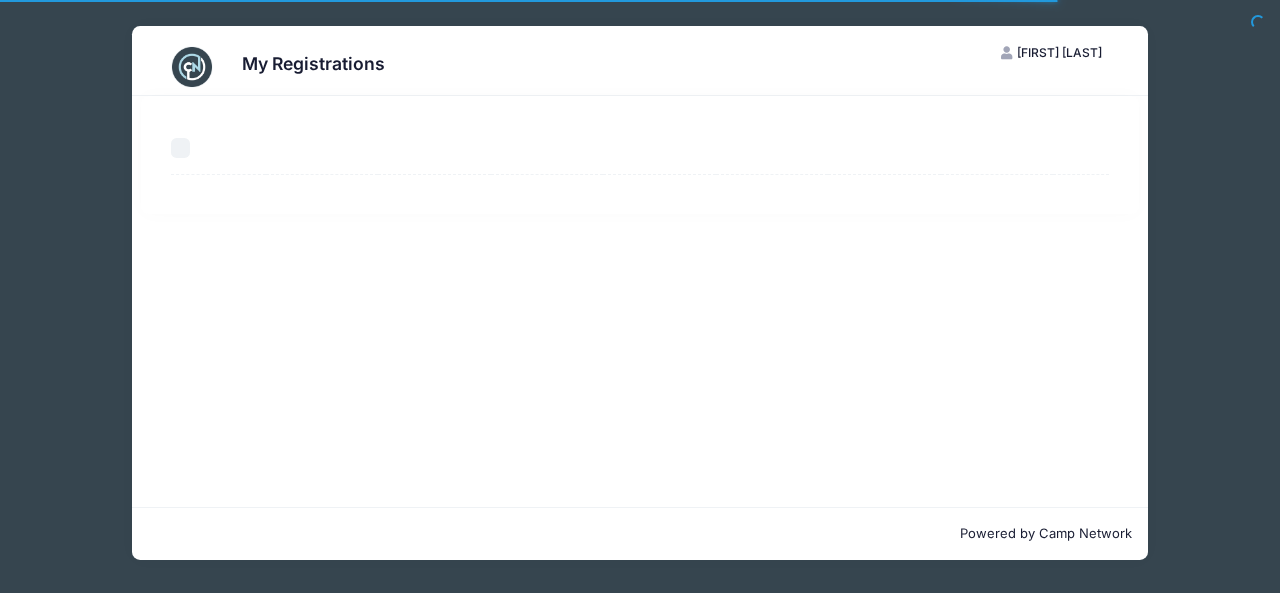 select on "50" 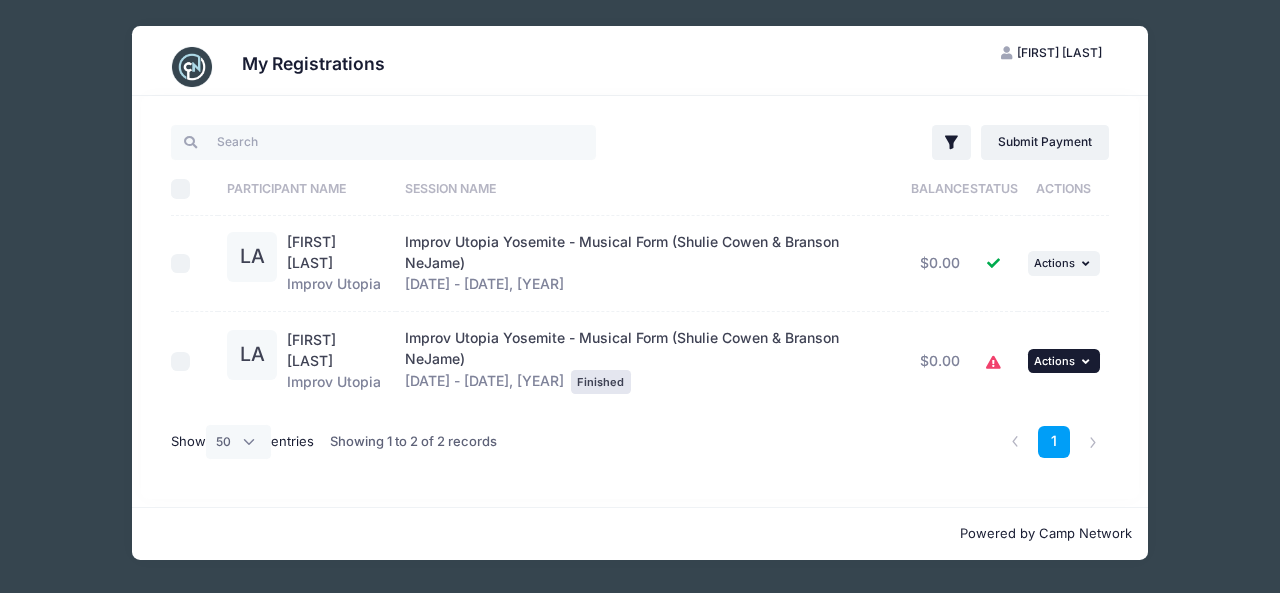 click on "Actions" at bounding box center (1054, 361) 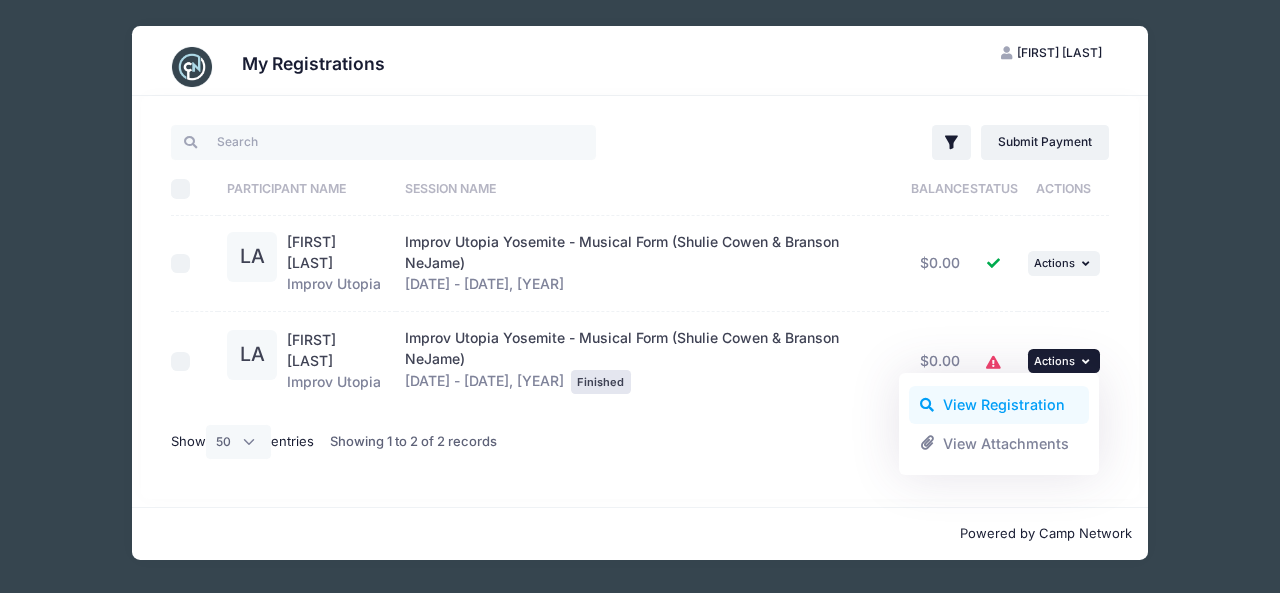 click on "View Registration" at bounding box center (999, 405) 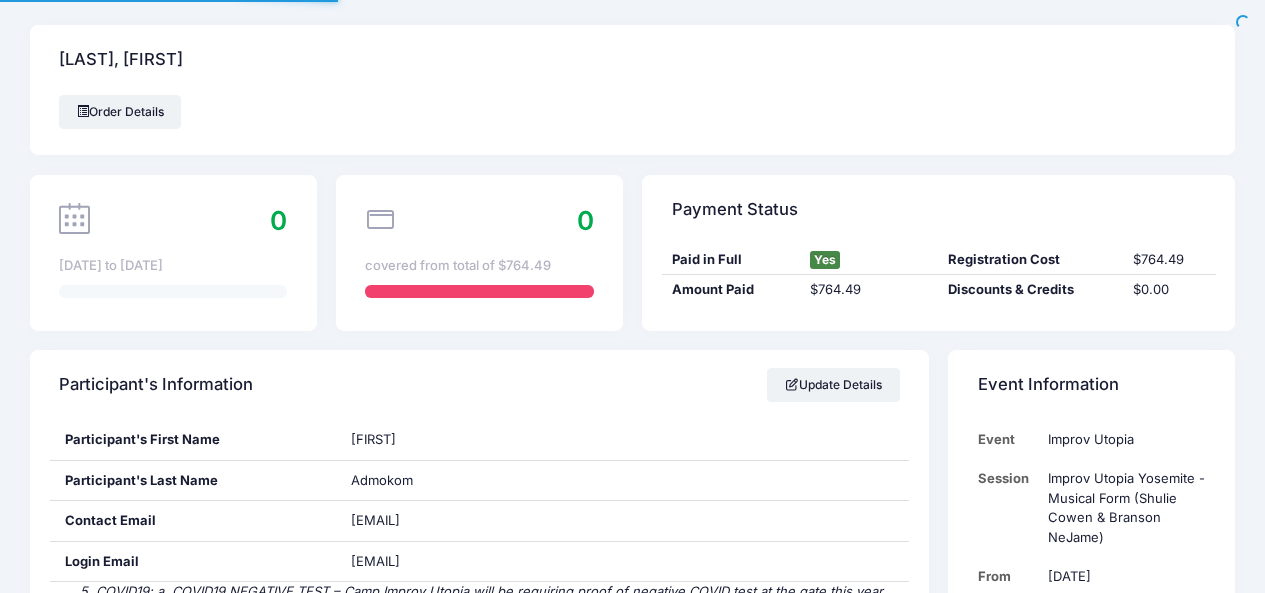 scroll, scrollTop: 0, scrollLeft: 0, axis: both 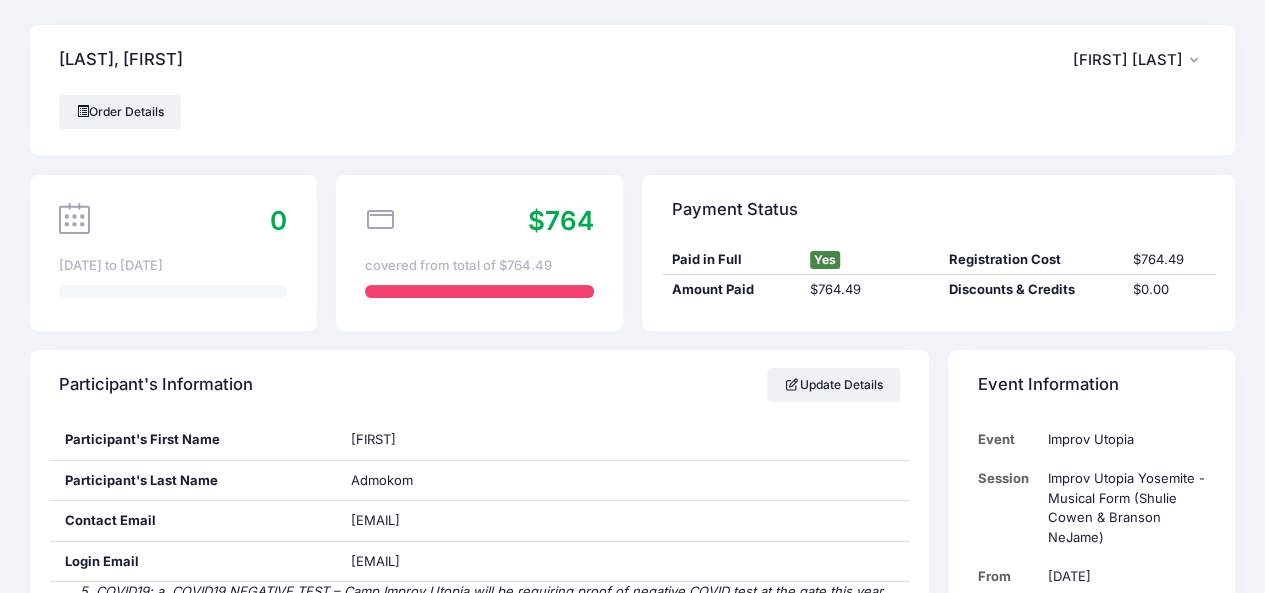 drag, startPoint x: 1273, startPoint y: 297, endPoint x: 1184, endPoint y: 59, distance: 254.09644 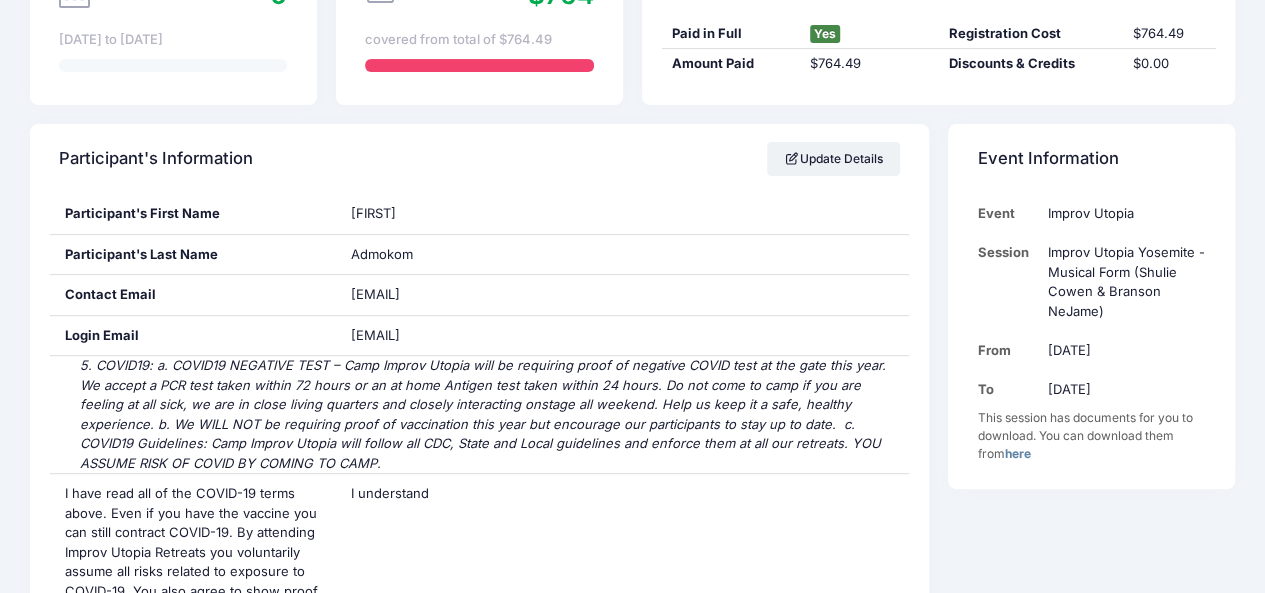 scroll, scrollTop: 0, scrollLeft: 0, axis: both 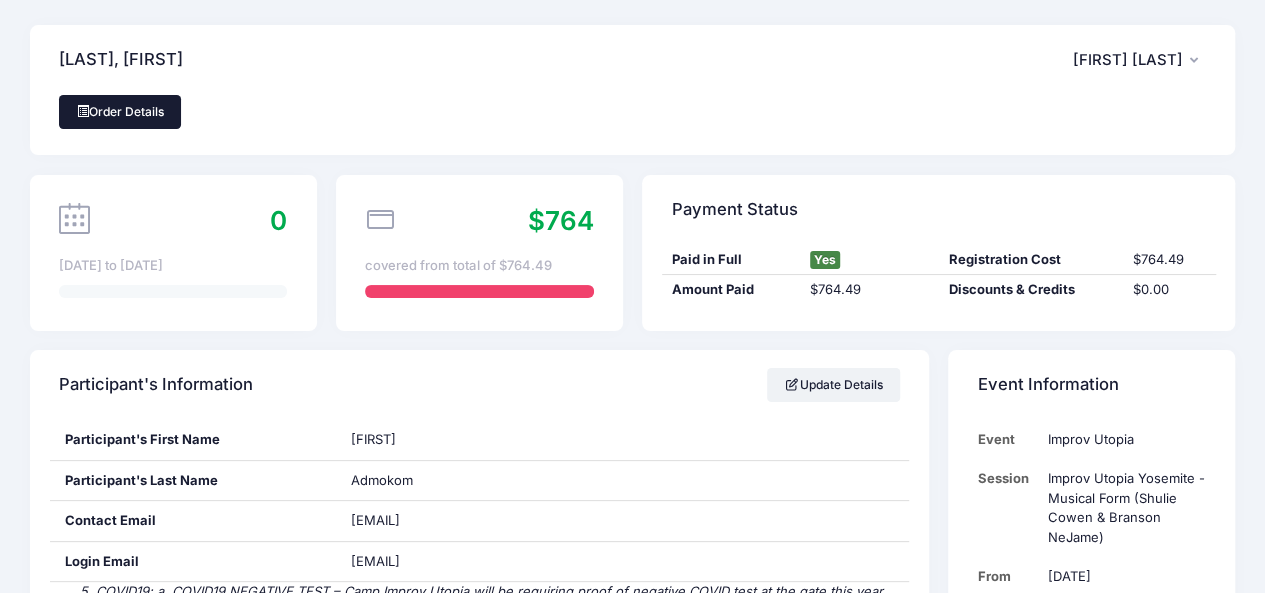 click on "Order Details" at bounding box center (120, 112) 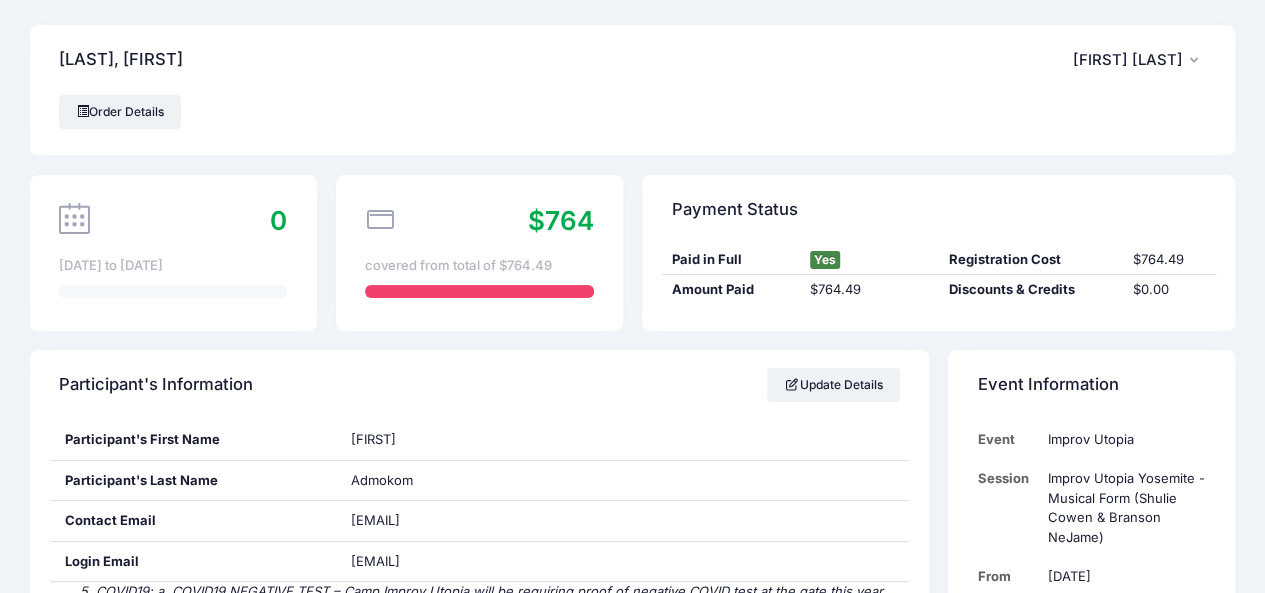 click at bounding box center [1198, 61] 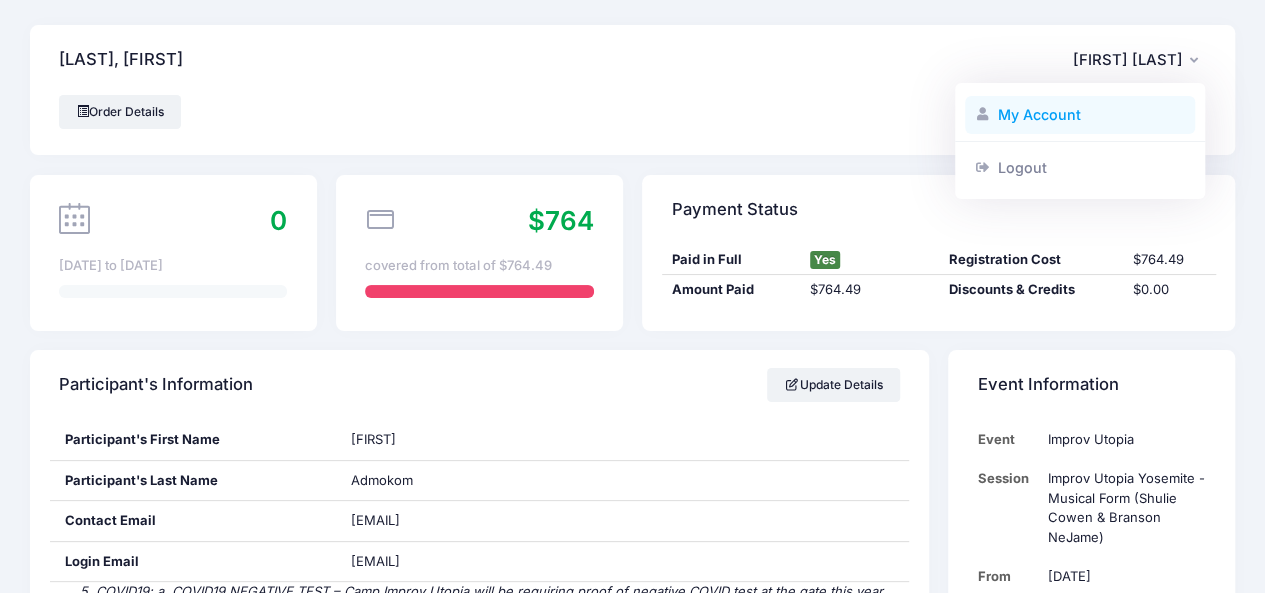 click on "My Account" at bounding box center (1080, 115) 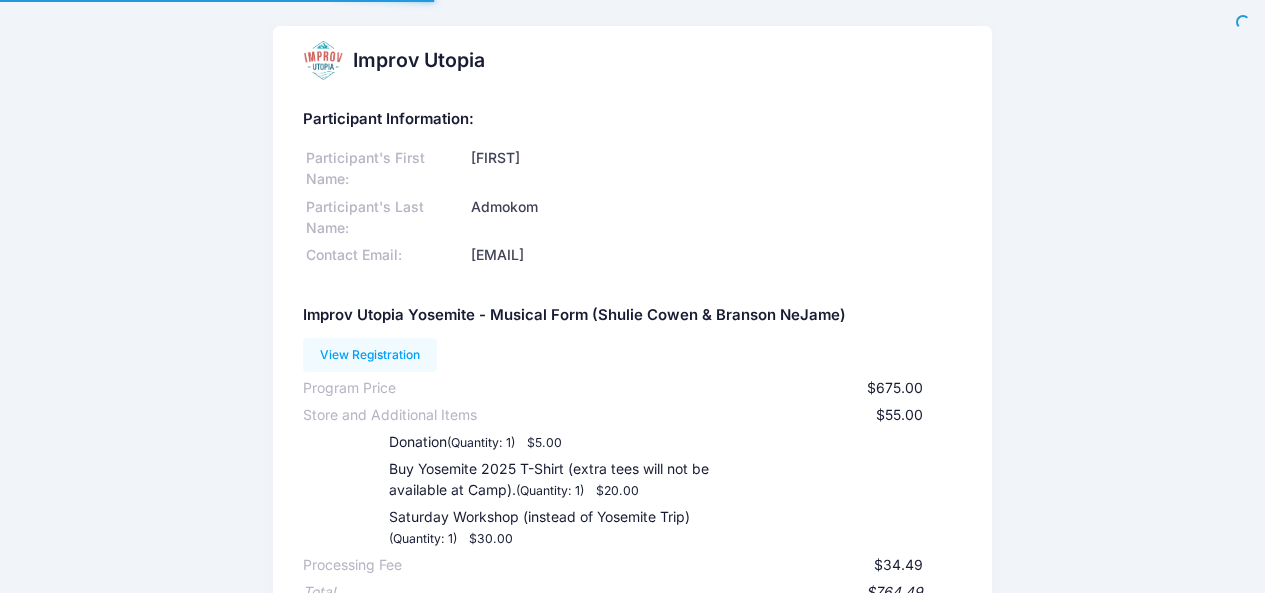 scroll, scrollTop: 0, scrollLeft: 0, axis: both 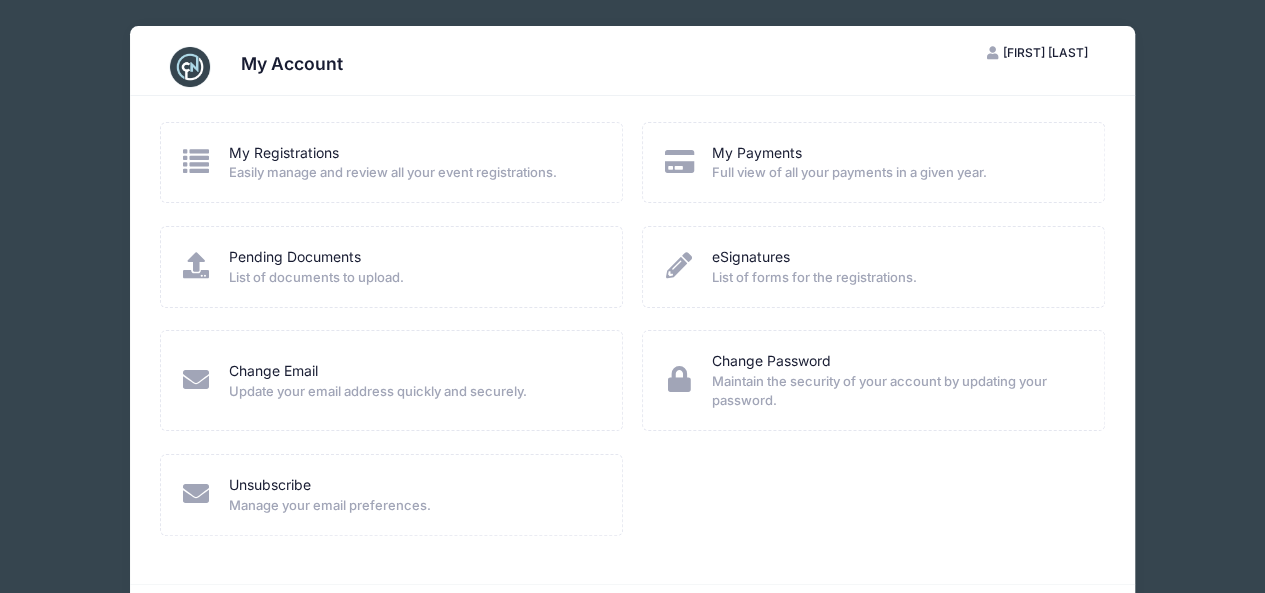 click at bounding box center (196, 161) 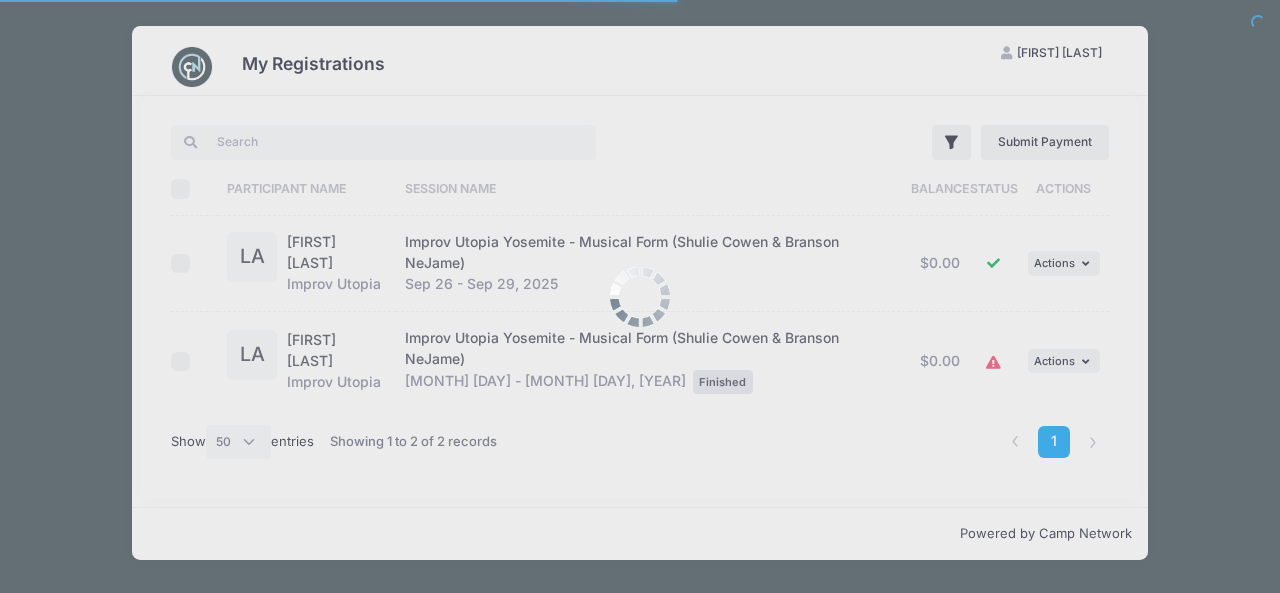 select on "50" 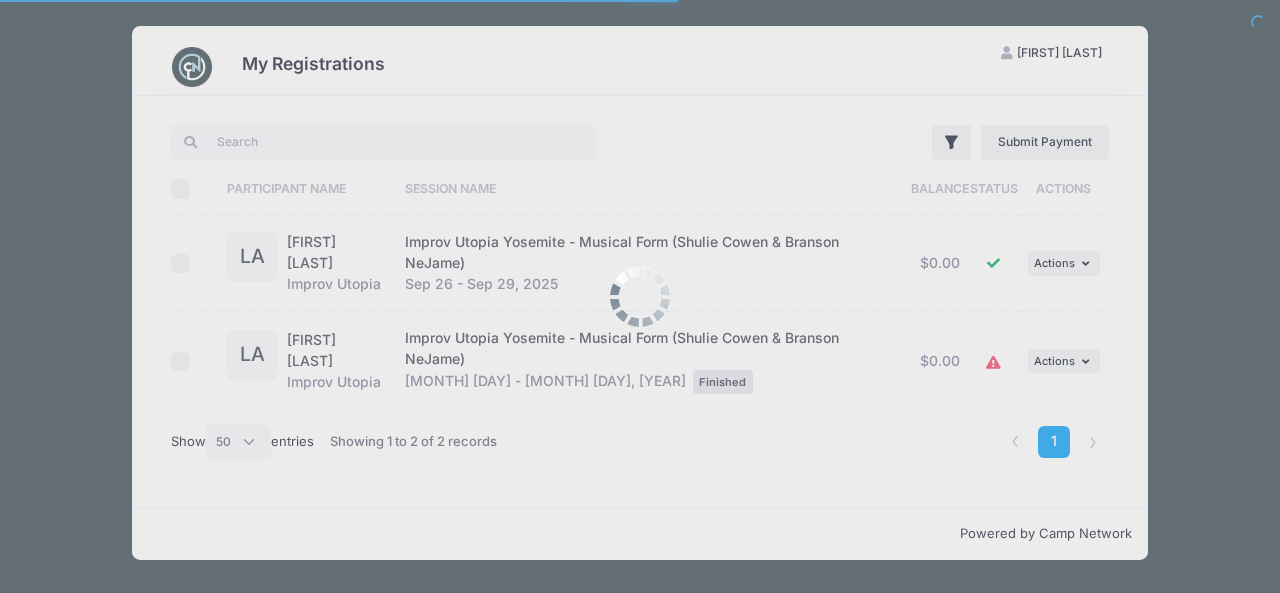 scroll, scrollTop: 0, scrollLeft: 0, axis: both 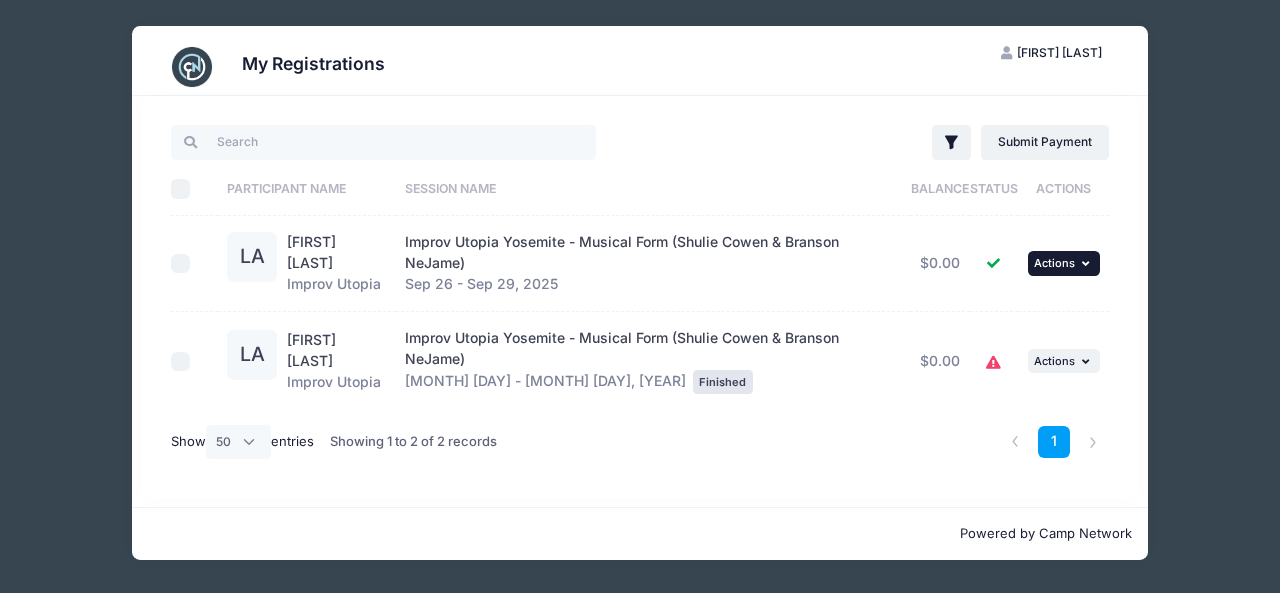 click on "Actions" at bounding box center (1054, 263) 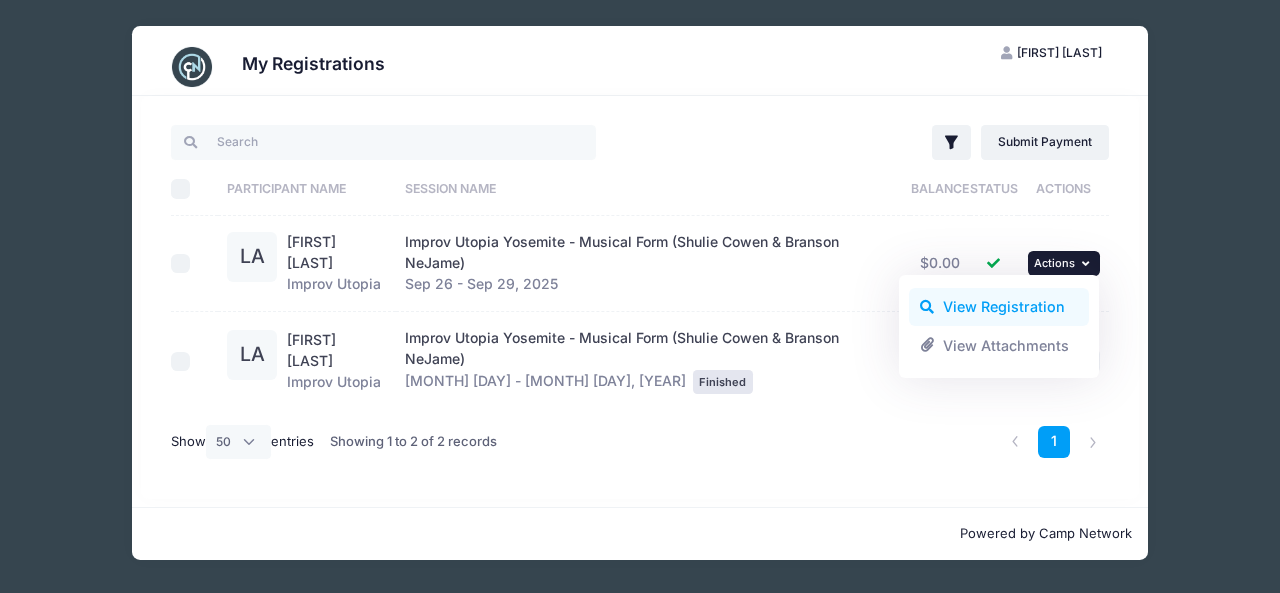 click on "View Registration" at bounding box center (999, 307) 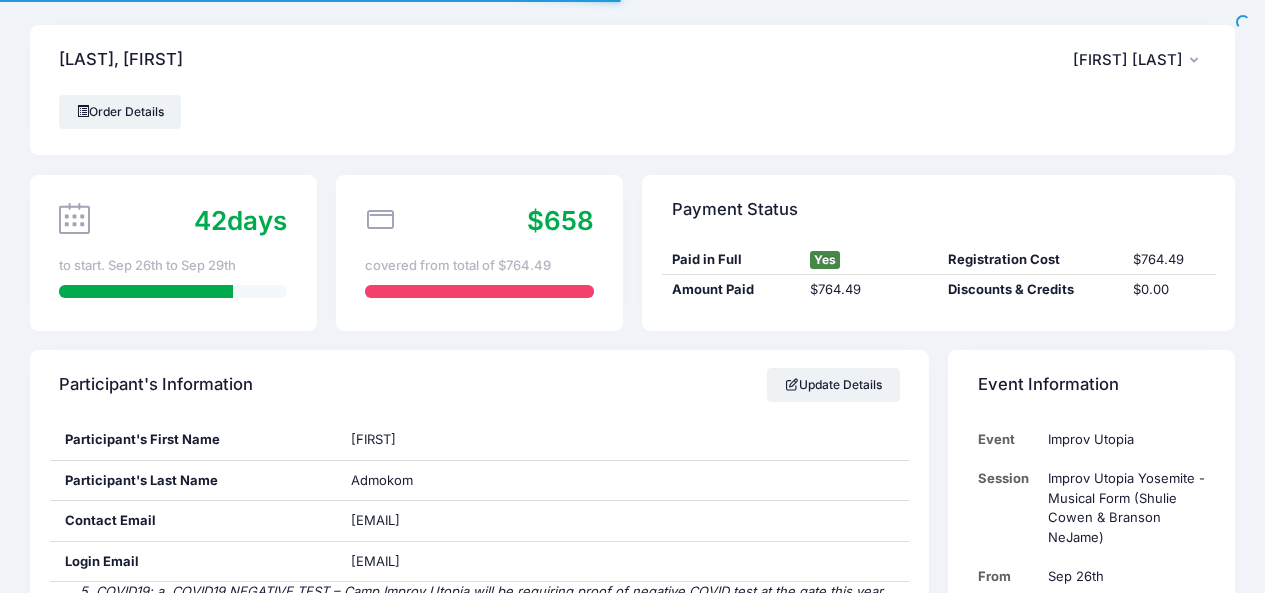 scroll, scrollTop: 0, scrollLeft: 0, axis: both 